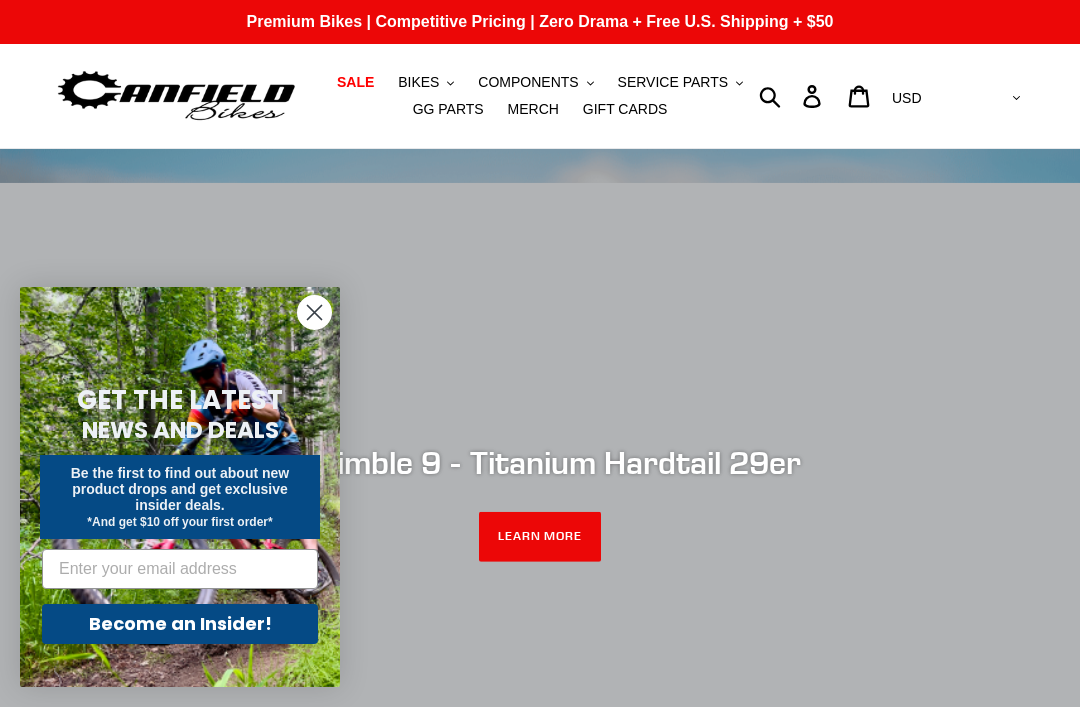 scroll, scrollTop: 0, scrollLeft: 0, axis: both 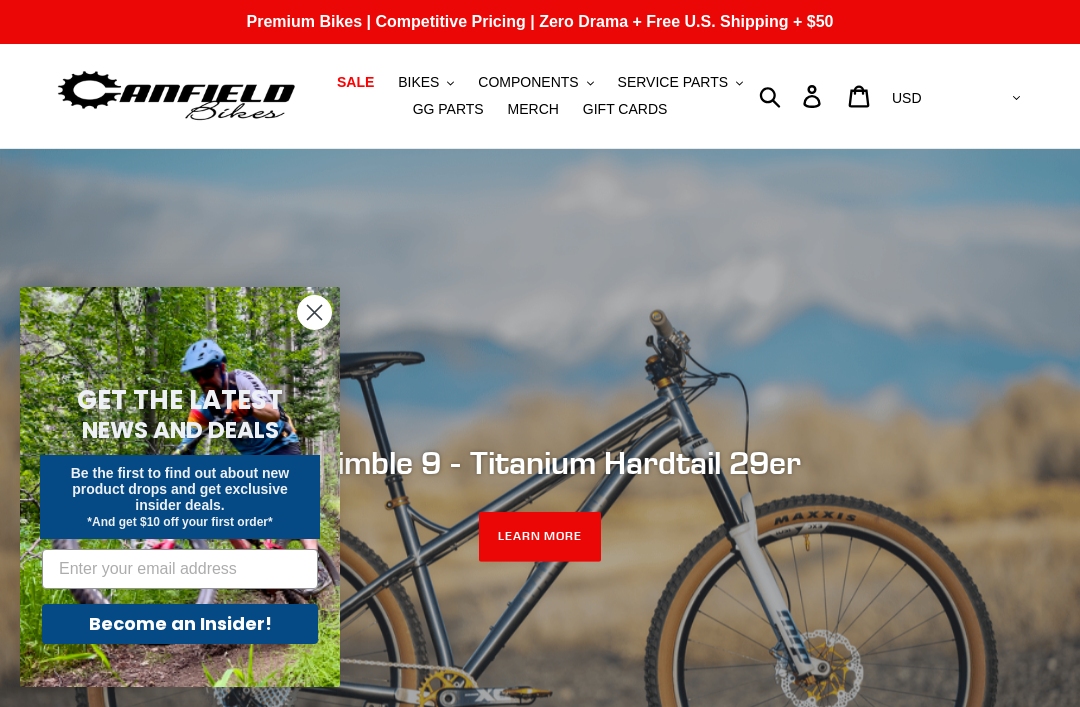 click on "BIKES" at bounding box center [418, 82] 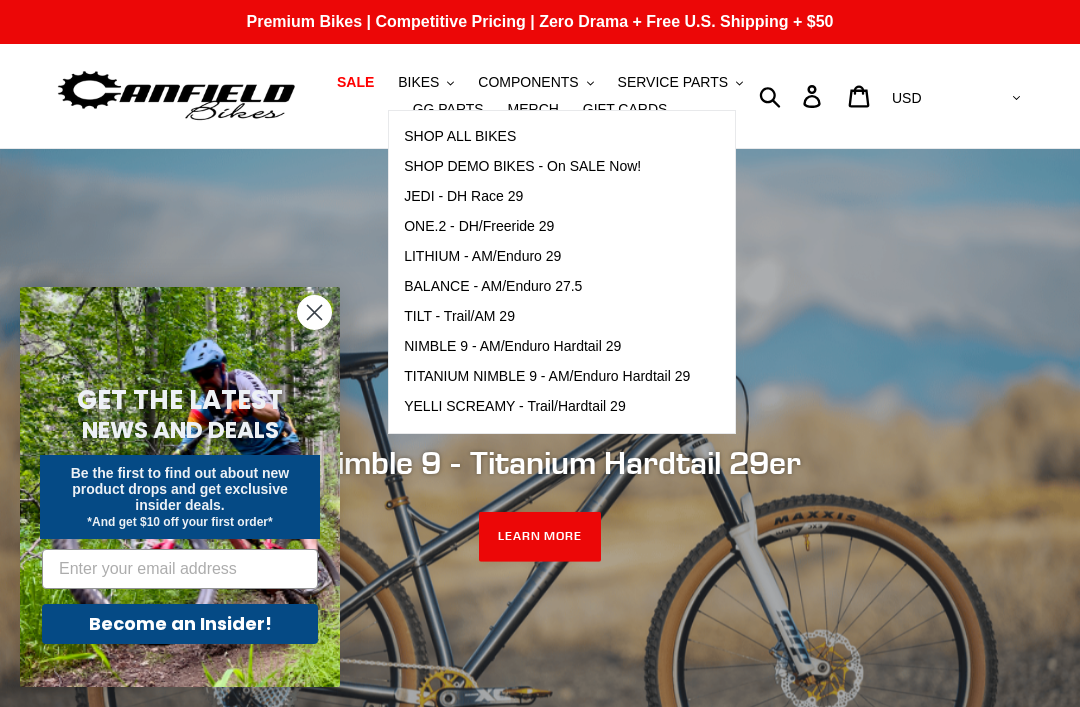 click on "JEDI - DH Race 29" at bounding box center (463, 196) 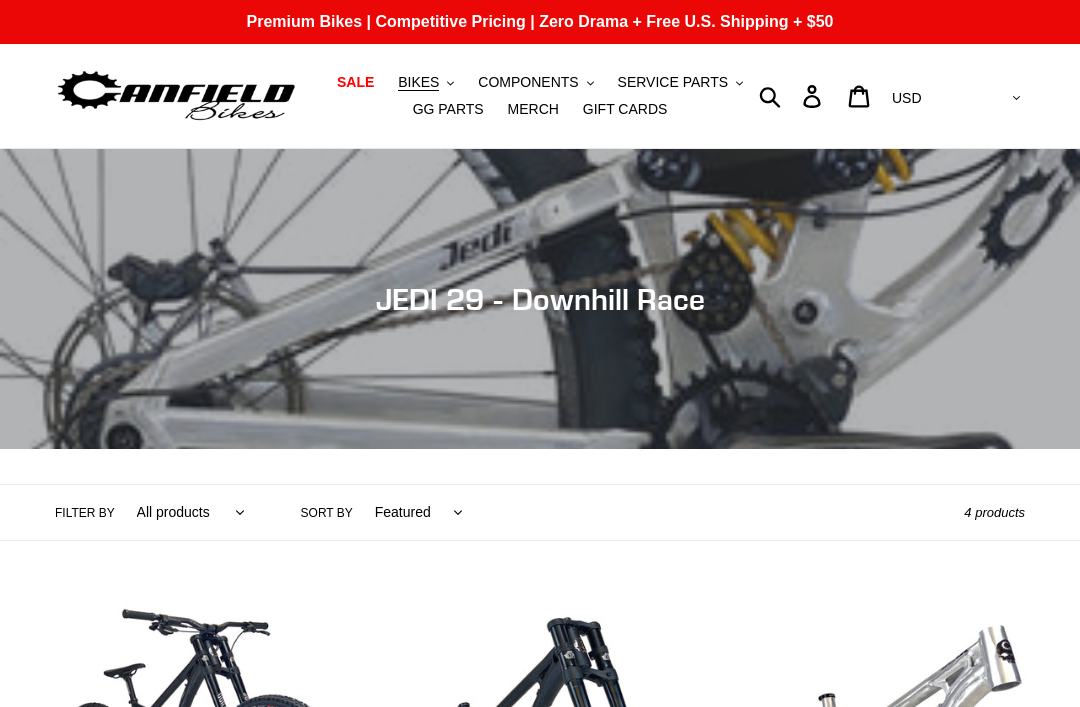 scroll, scrollTop: 0, scrollLeft: 0, axis: both 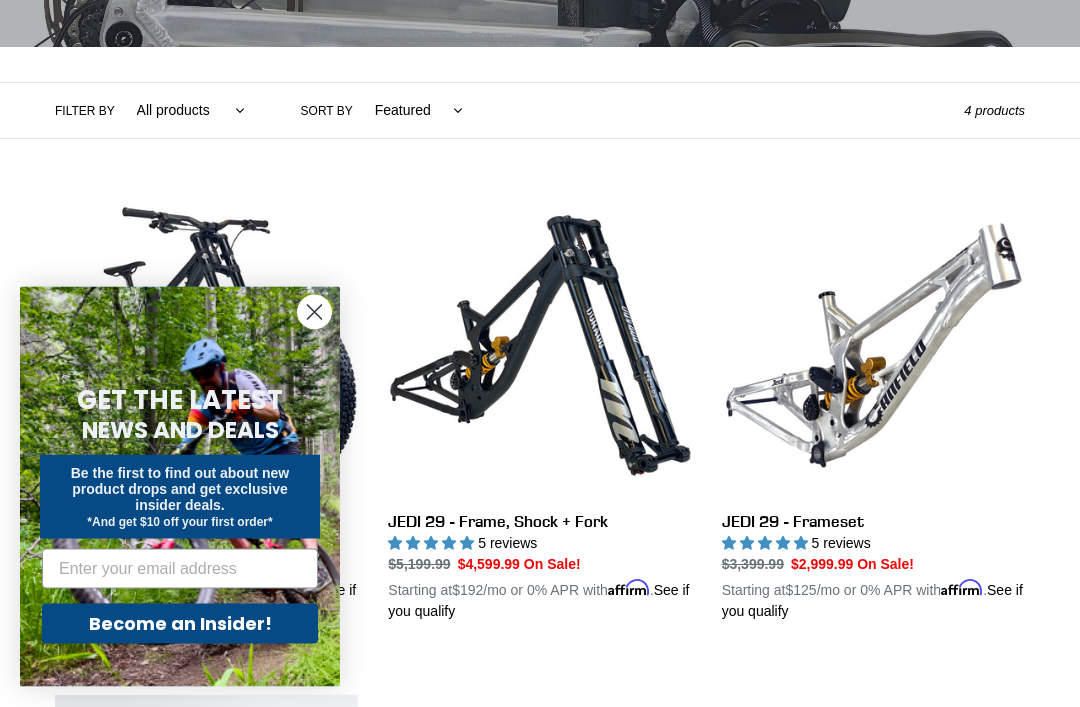 click 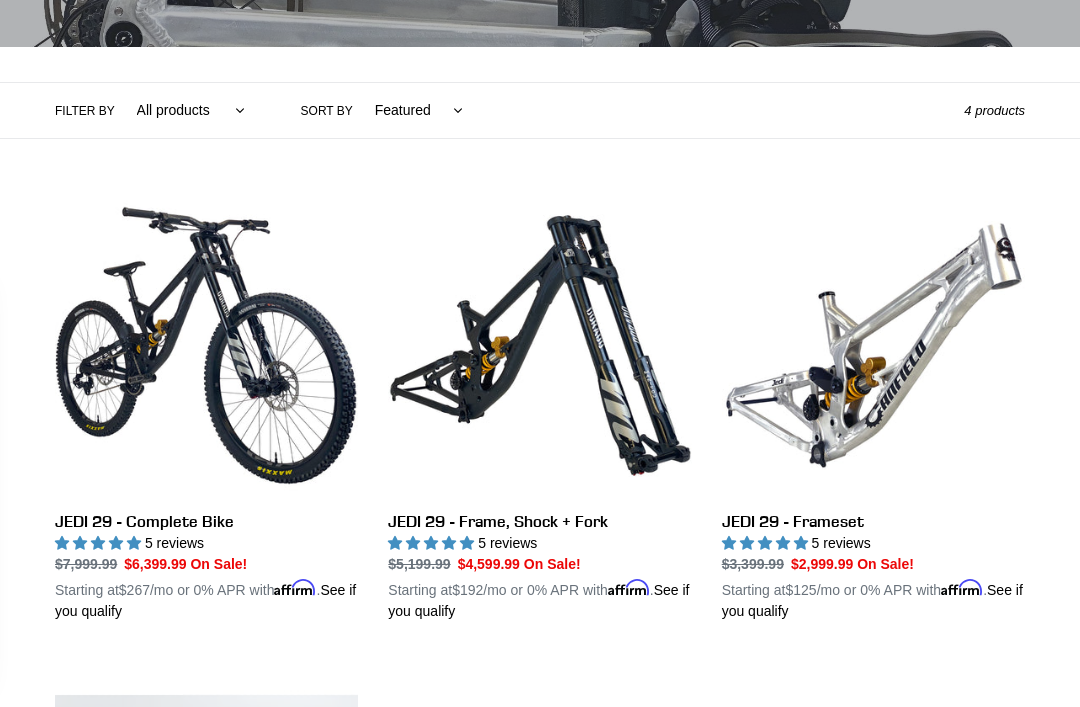 scroll, scrollTop: 402, scrollLeft: 0, axis: vertical 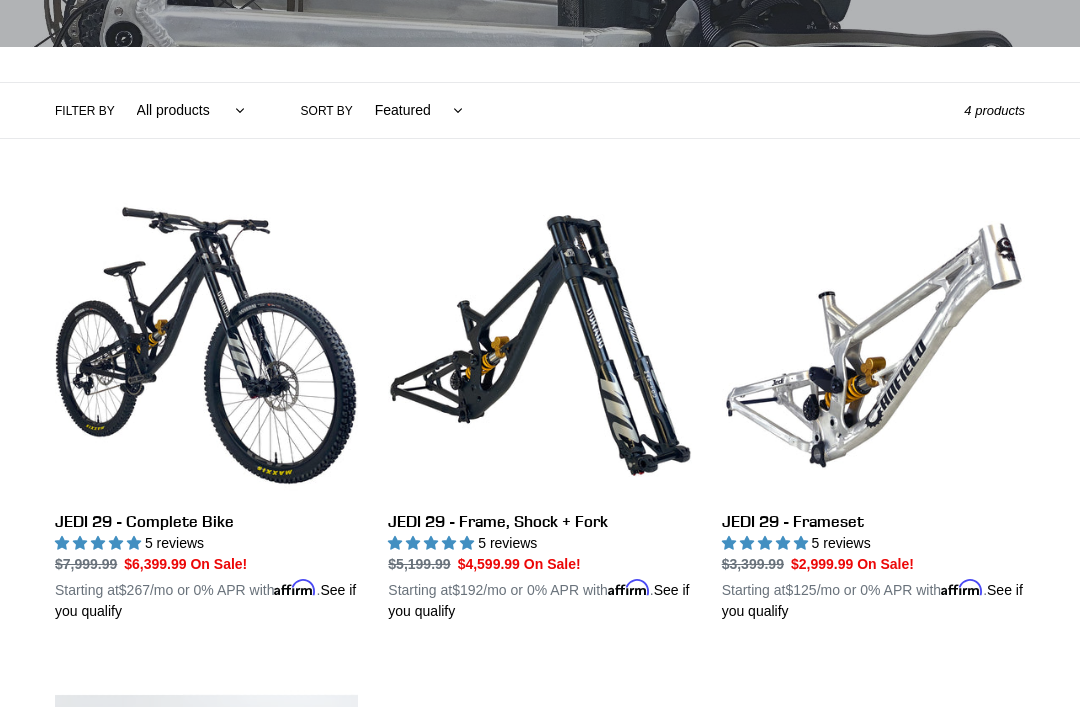 click on "JEDI 29 - Complete Bike" at bounding box center [206, 408] 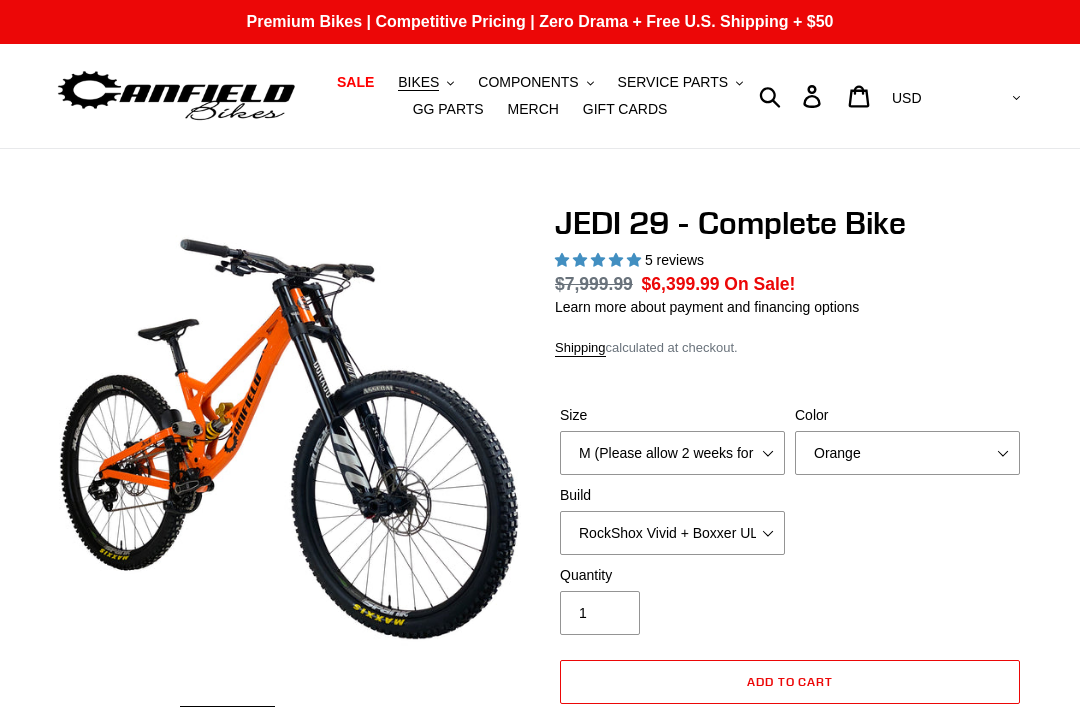 scroll, scrollTop: 0, scrollLeft: 0, axis: both 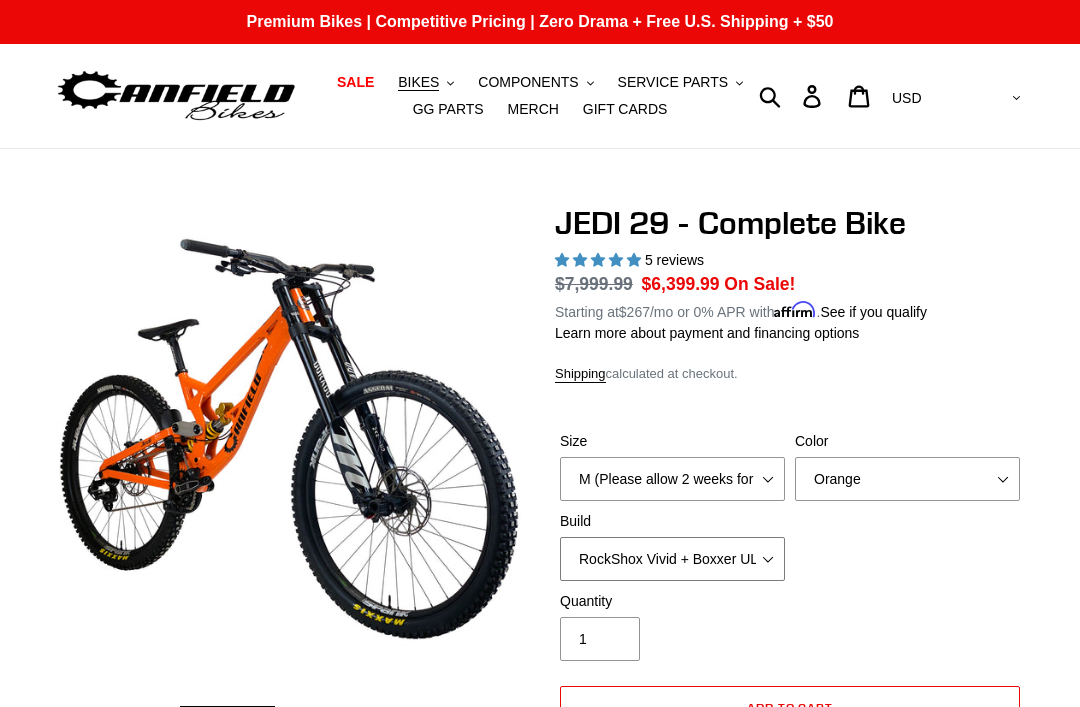 click on "RockShox Vivid + Boxxer ULT RC2 C3 200 + SRAM XO
RockShox Vivid + Boxxer ULT RC2 C3 200 + Shimano
Fox DHX2 + Fox 40 Float Grip 2 203 + SRAM XO
Fox DHX2 + Fox 40 Float Grip 2 203 + Shimano
EXT [PERSON_NAME] V3 + EXT Vaia 200 + SRAM XO
EXT [PERSON_NAME] V3 + EXT Vaia 200 + Shimano" at bounding box center [672, 559] 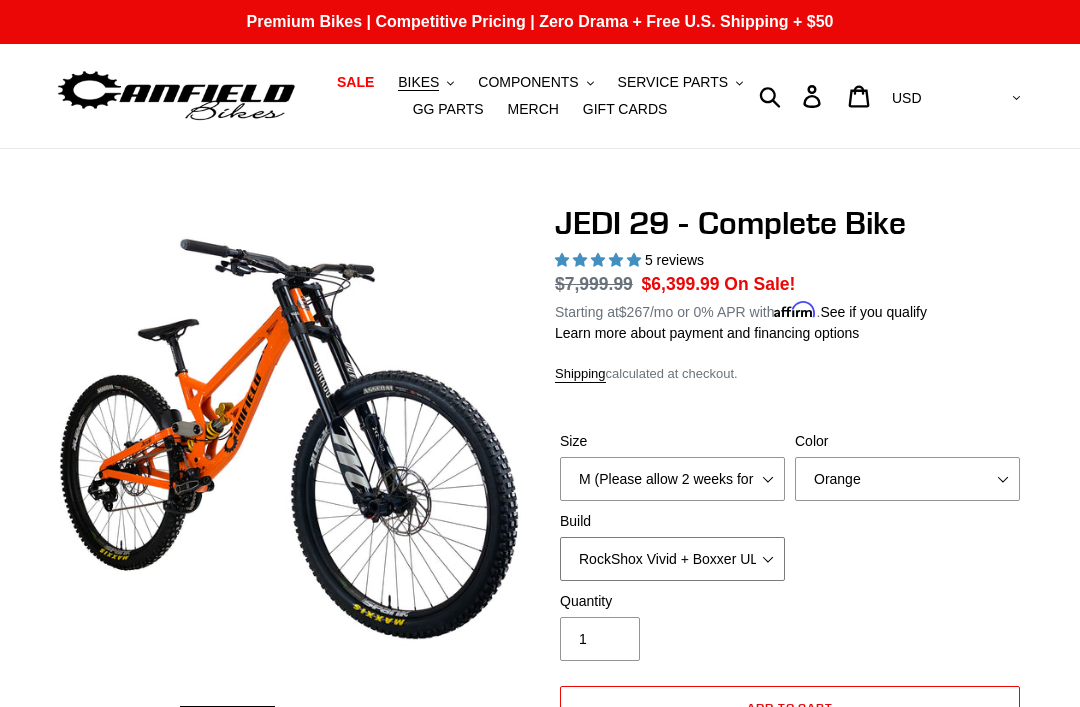 select on "Fox DHX2 + Fox 40 Float Grip 2 203 + SRAM XO" 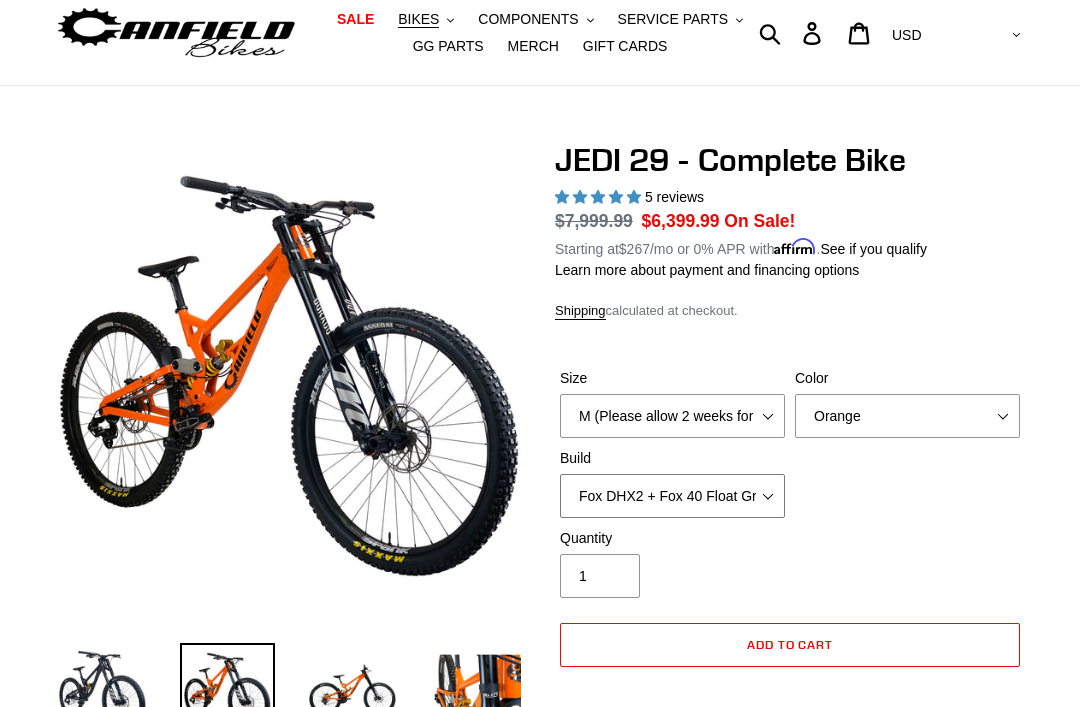 scroll, scrollTop: 63, scrollLeft: 0, axis: vertical 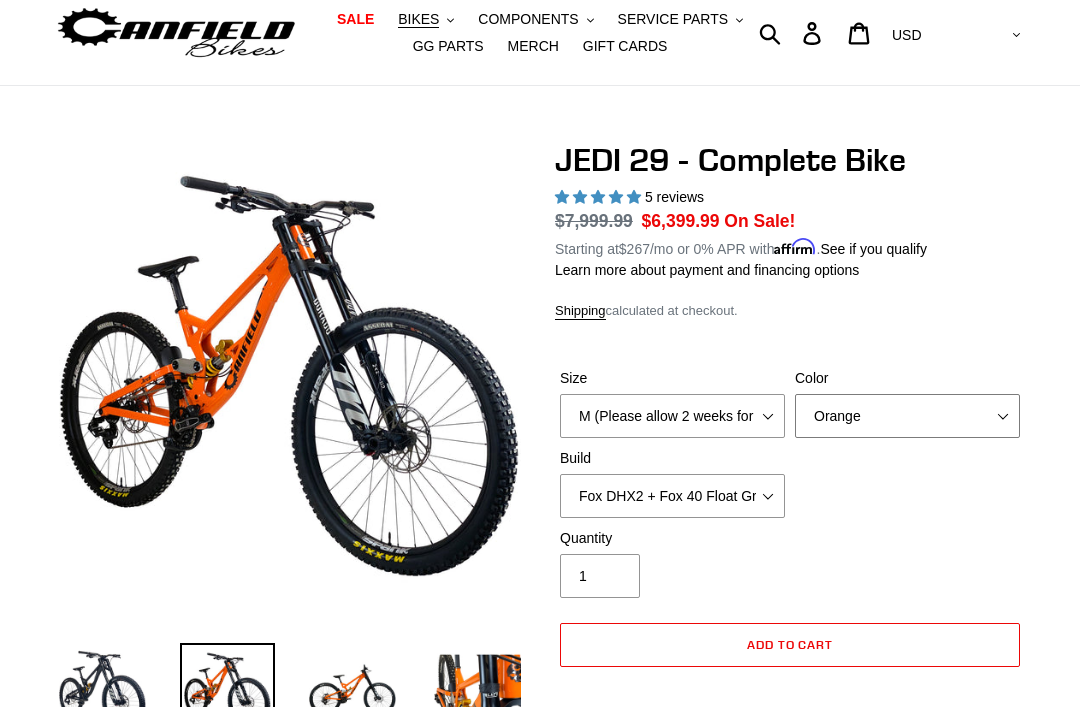 click on "Orange
Stealth Black
Raw" at bounding box center [907, 416] 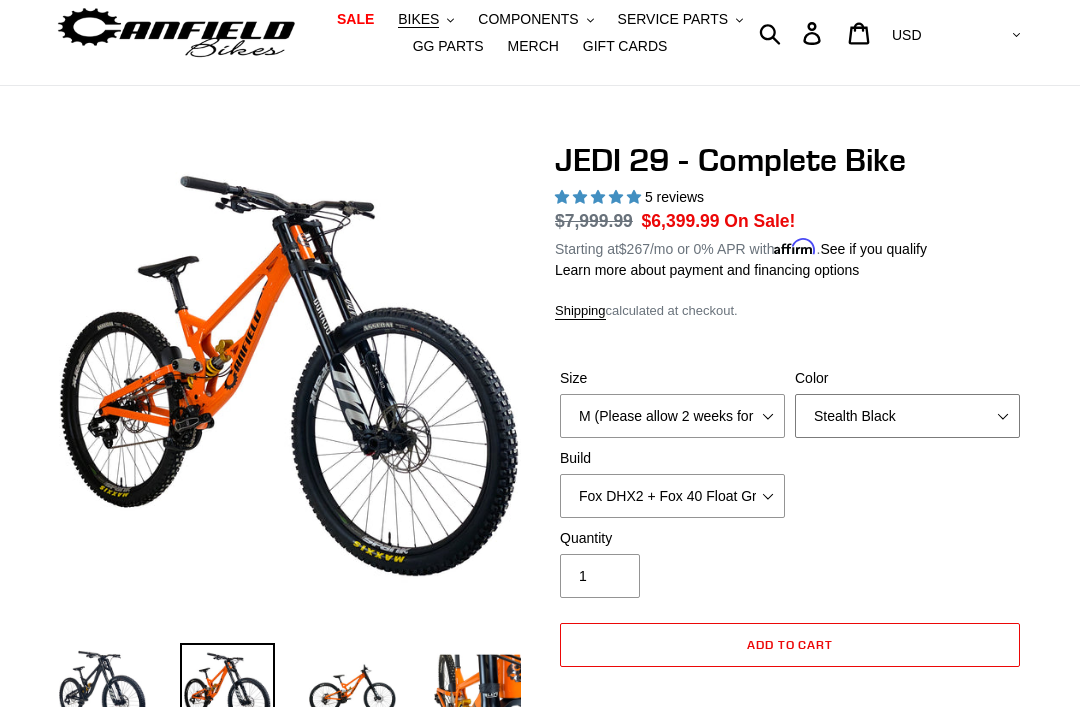 click on "Orange
Stealth Black
Raw" at bounding box center [907, 416] 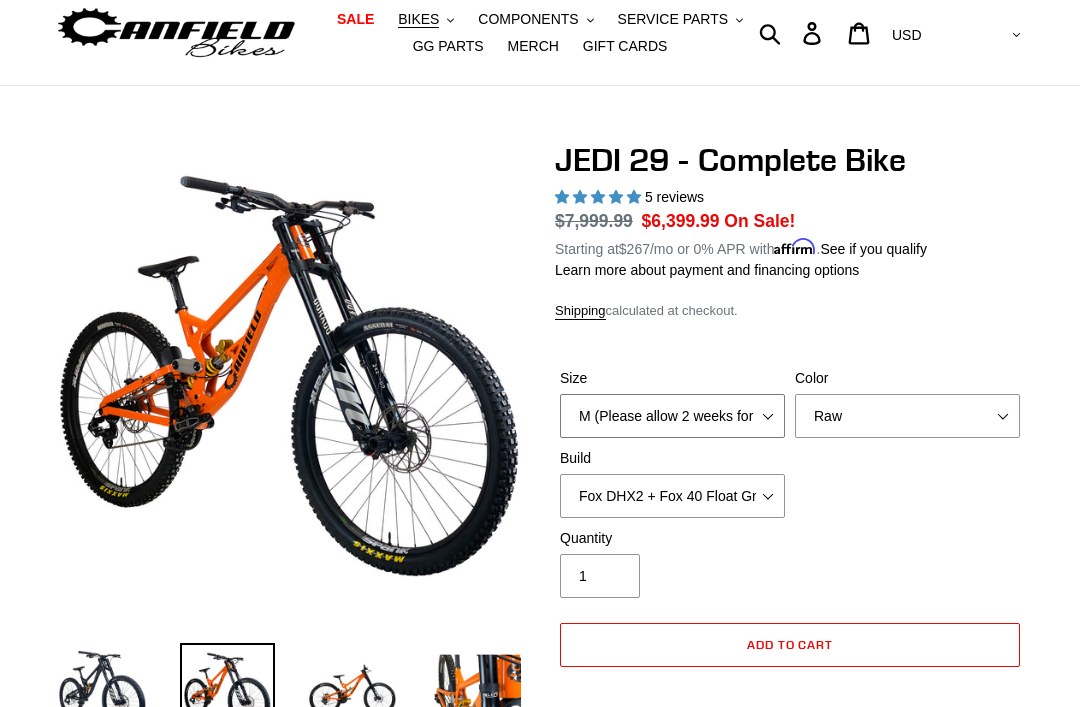 click on "M (Please allow 2 weeks for delivery)
L (Please allow 2 weeks for delivery)
XL (Please allow 2 weeks for delivery)" at bounding box center [672, 416] 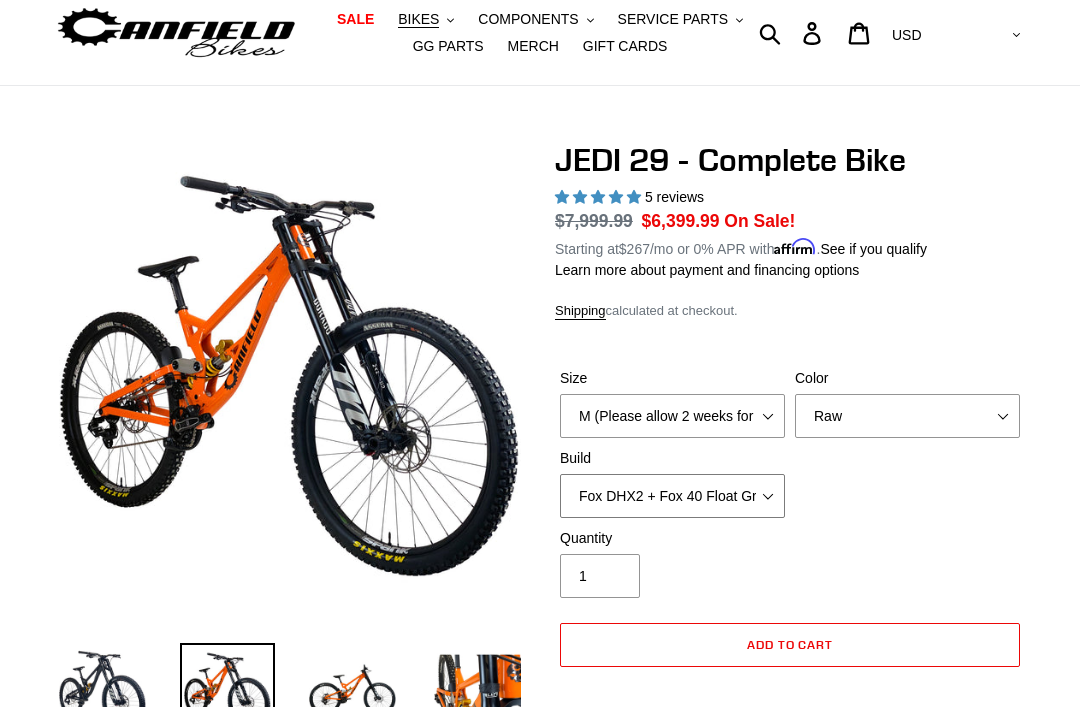 click on "RockShox Vivid + Boxxer ULT RC2 C3 200 + SRAM XO
RockShox Vivid + Boxxer ULT RC2 C3 200 + Shimano
Fox DHX2 + Fox 40 Float Grip 2 203 + SRAM XO
Fox DHX2 + Fox 40 Float Grip 2 203 + Shimano
EXT [PERSON_NAME] V3 + EXT Vaia 200 + SRAM XO
EXT [PERSON_NAME] V3 + EXT Vaia 200 + Shimano" at bounding box center (672, 496) 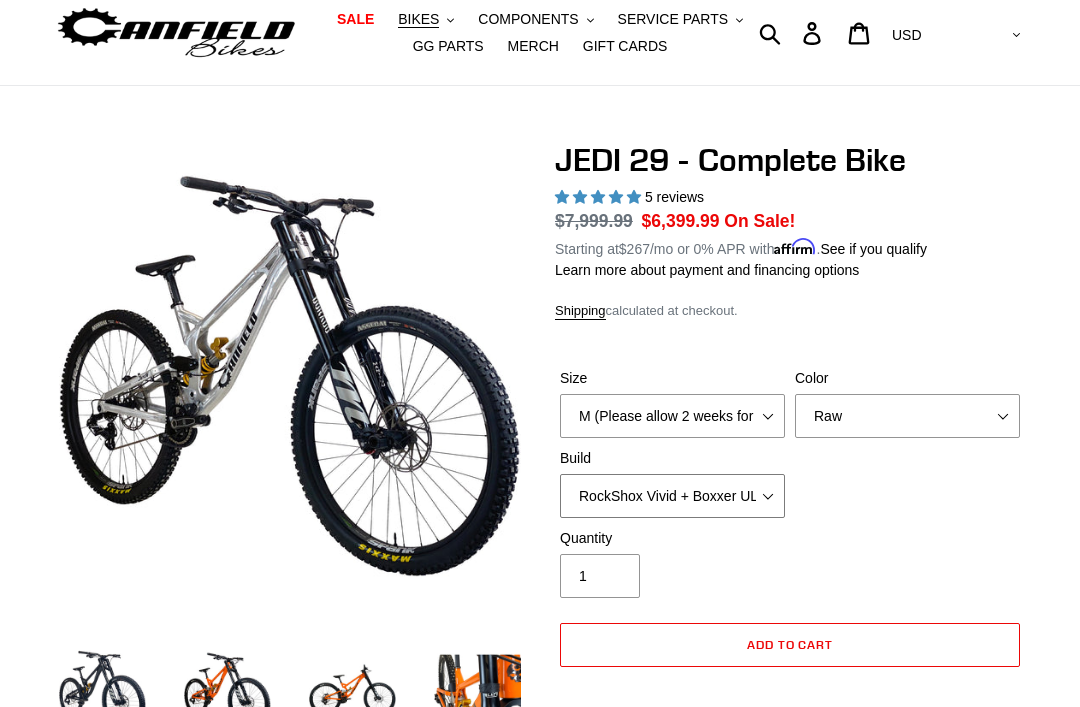 click on "RockShox Vivid + Boxxer ULT RC2 C3 200 + SRAM XO
RockShox Vivid + Boxxer ULT RC2 C3 200 + Shimano
Fox DHX2 + Fox 40 Float Grip 2 203 + SRAM XO
Fox DHX2 + Fox 40 Float Grip 2 203 + Shimano
EXT [PERSON_NAME] V3 + EXT Vaia 200 + SRAM XO
EXT [PERSON_NAME] V3 + EXT Vaia 200 + Shimano" at bounding box center (672, 496) 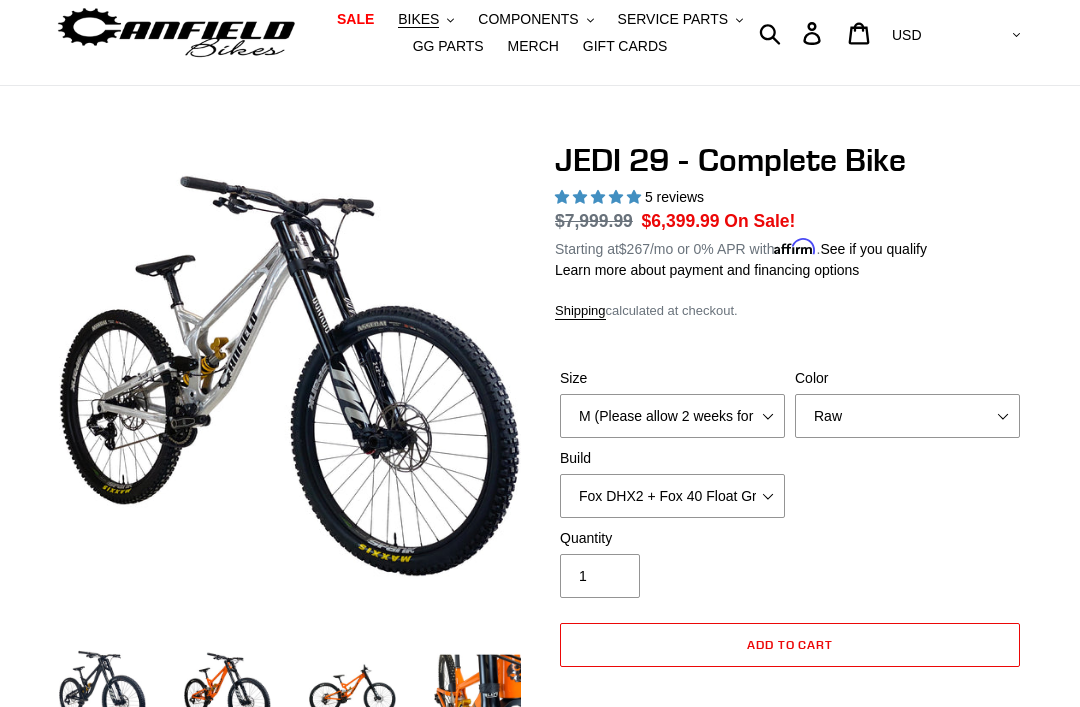 click at bounding box center [102, 690] 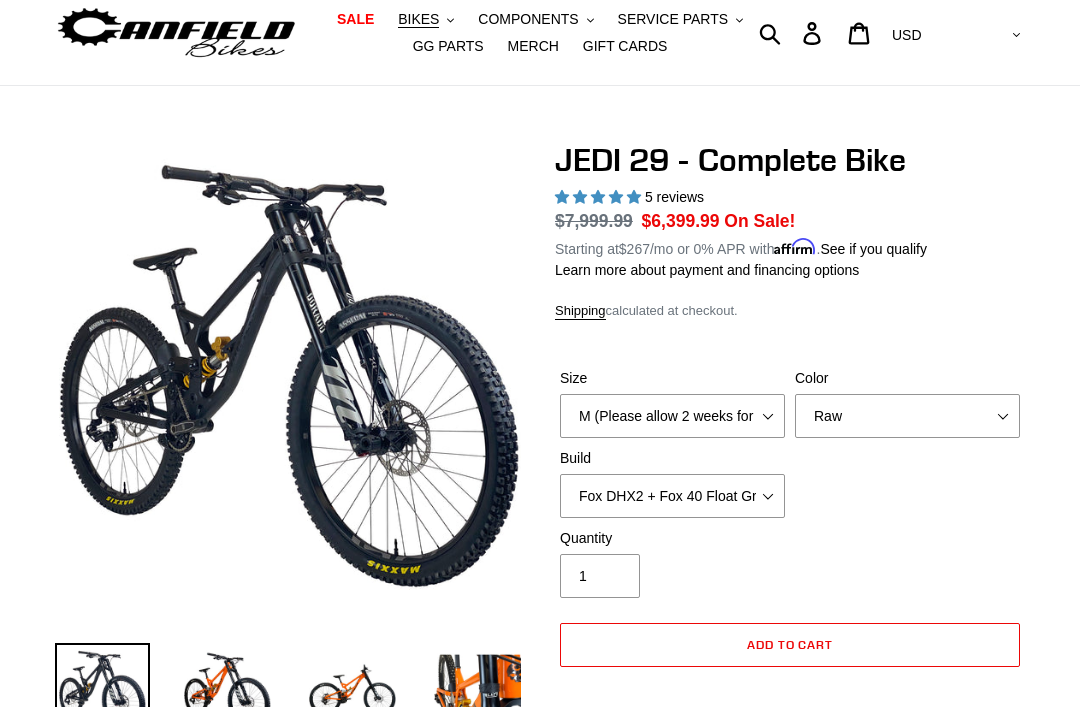 click at bounding box center [227, 690] 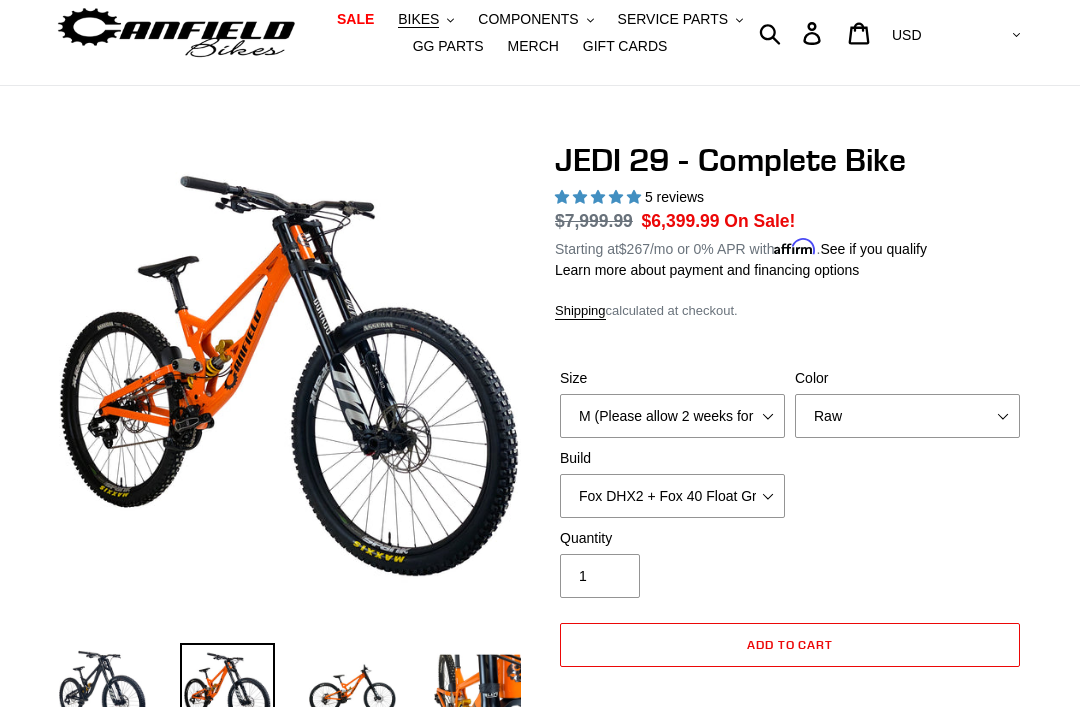click at bounding box center [352, 690] 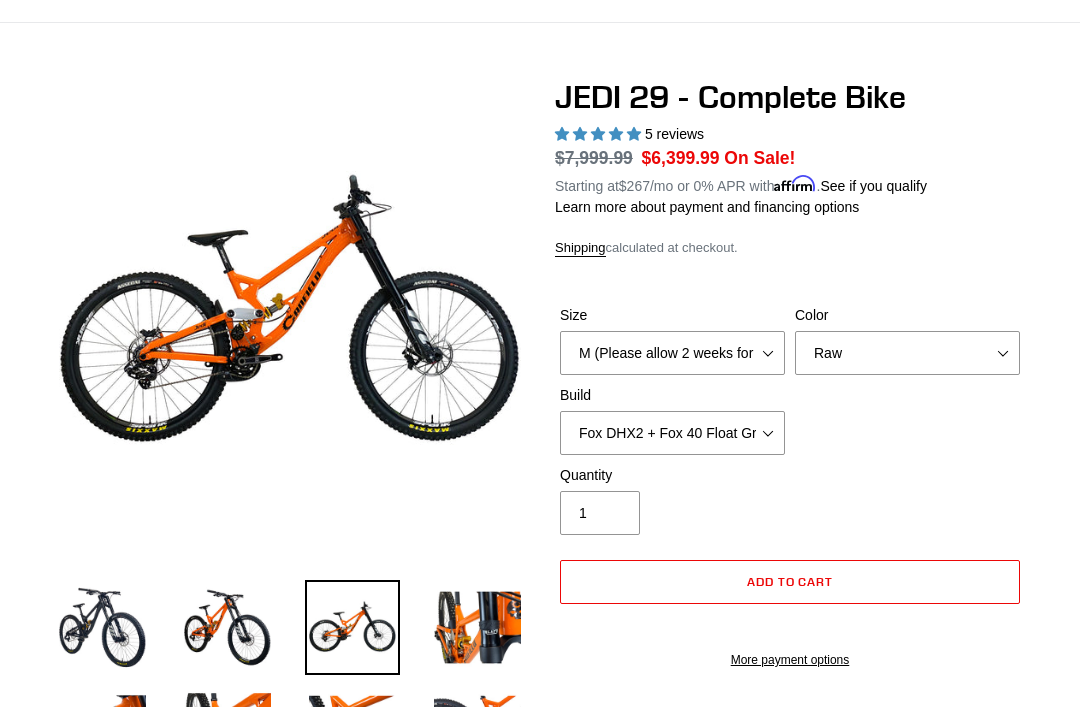 scroll, scrollTop: 127, scrollLeft: 0, axis: vertical 